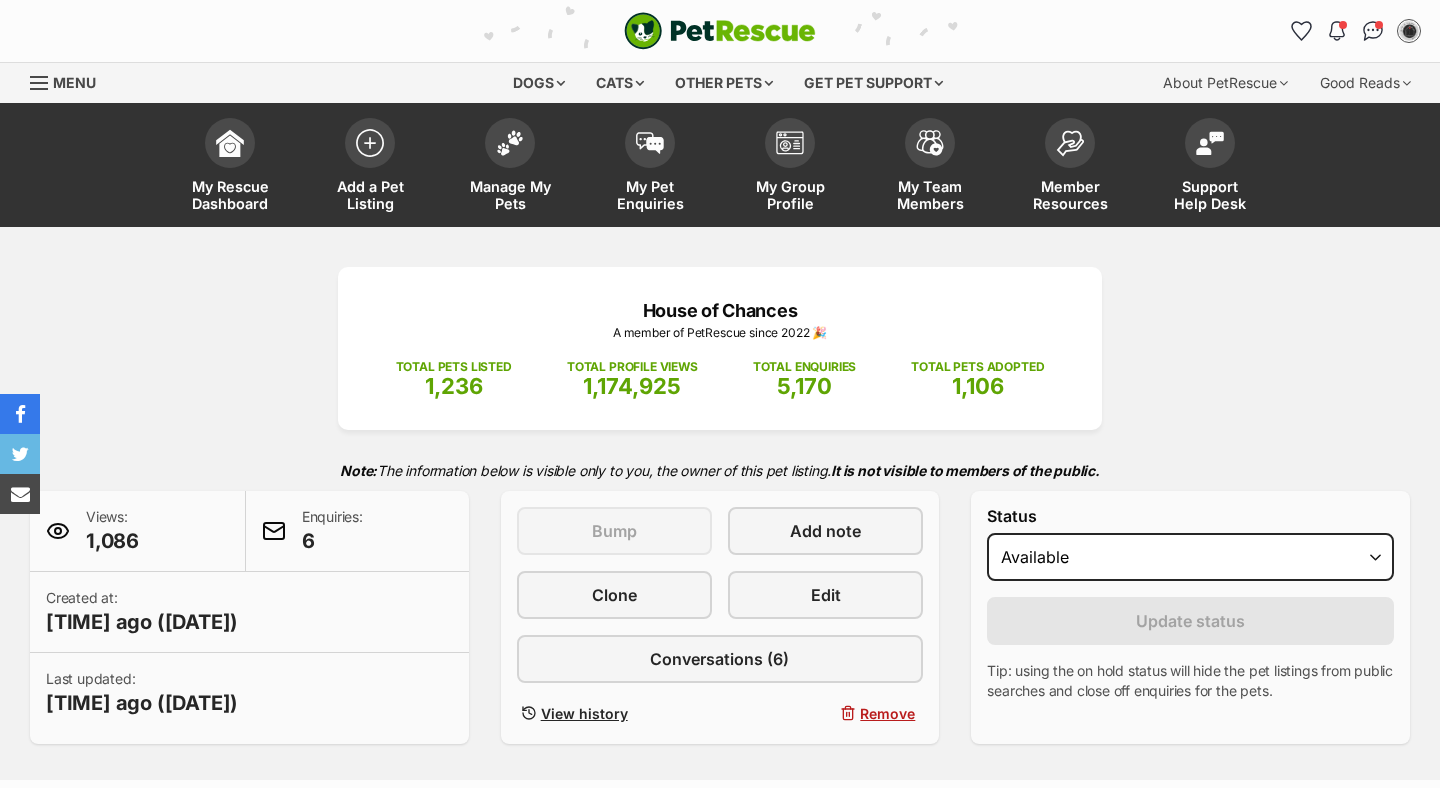 scroll, scrollTop: 179, scrollLeft: 0, axis: vertical 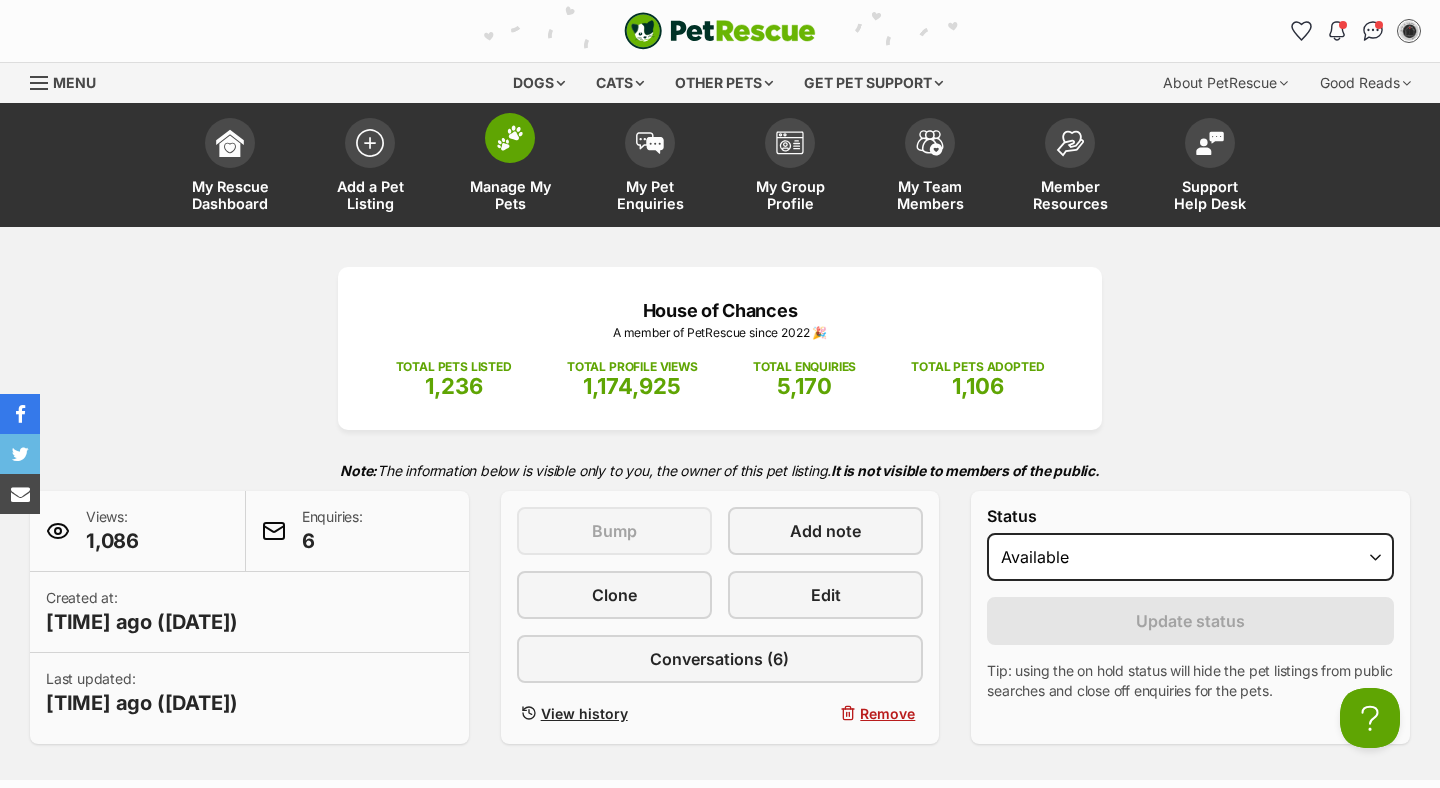 click on "Manage My Pets" at bounding box center [510, 195] 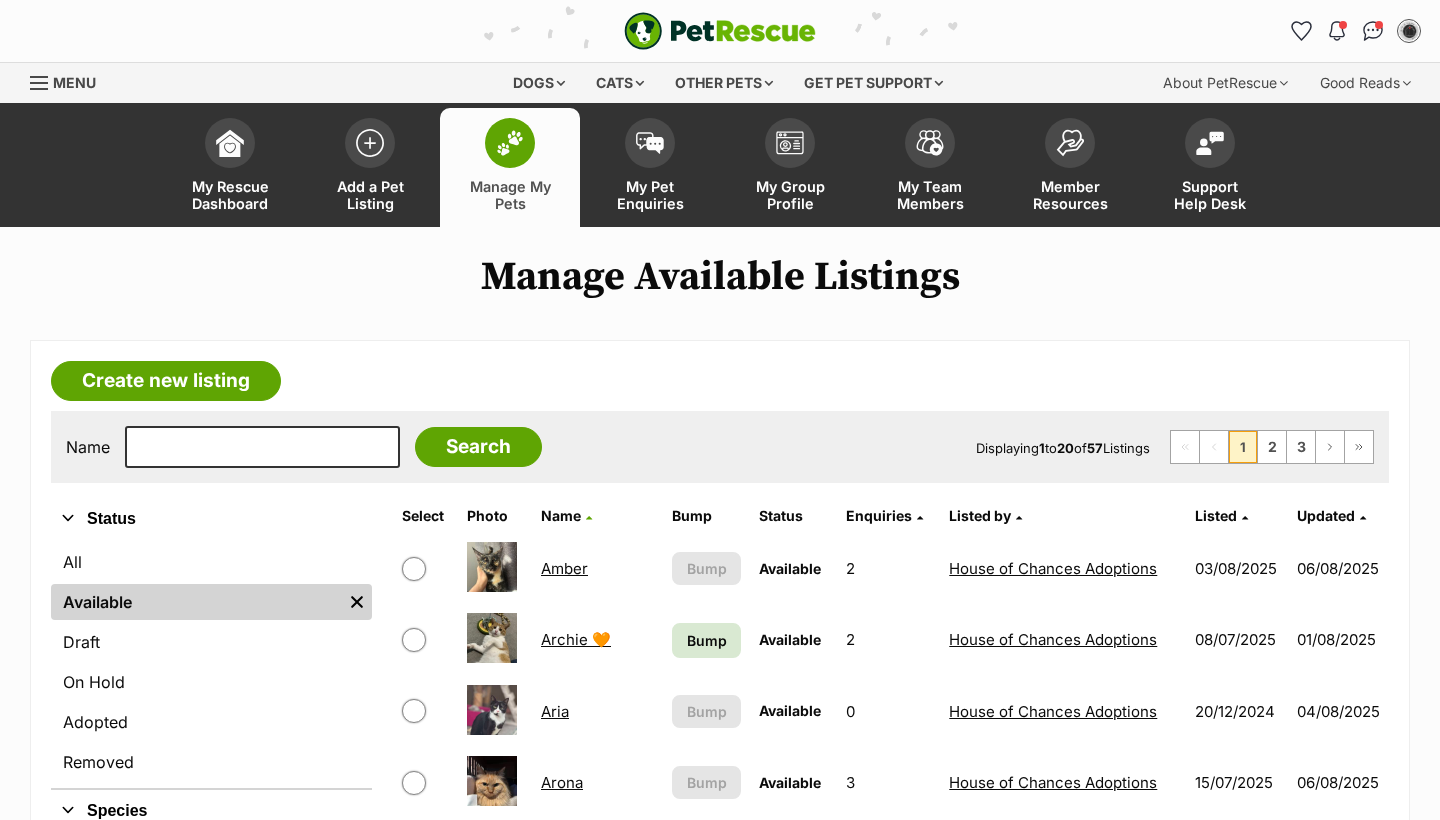 scroll, scrollTop: 0, scrollLeft: 0, axis: both 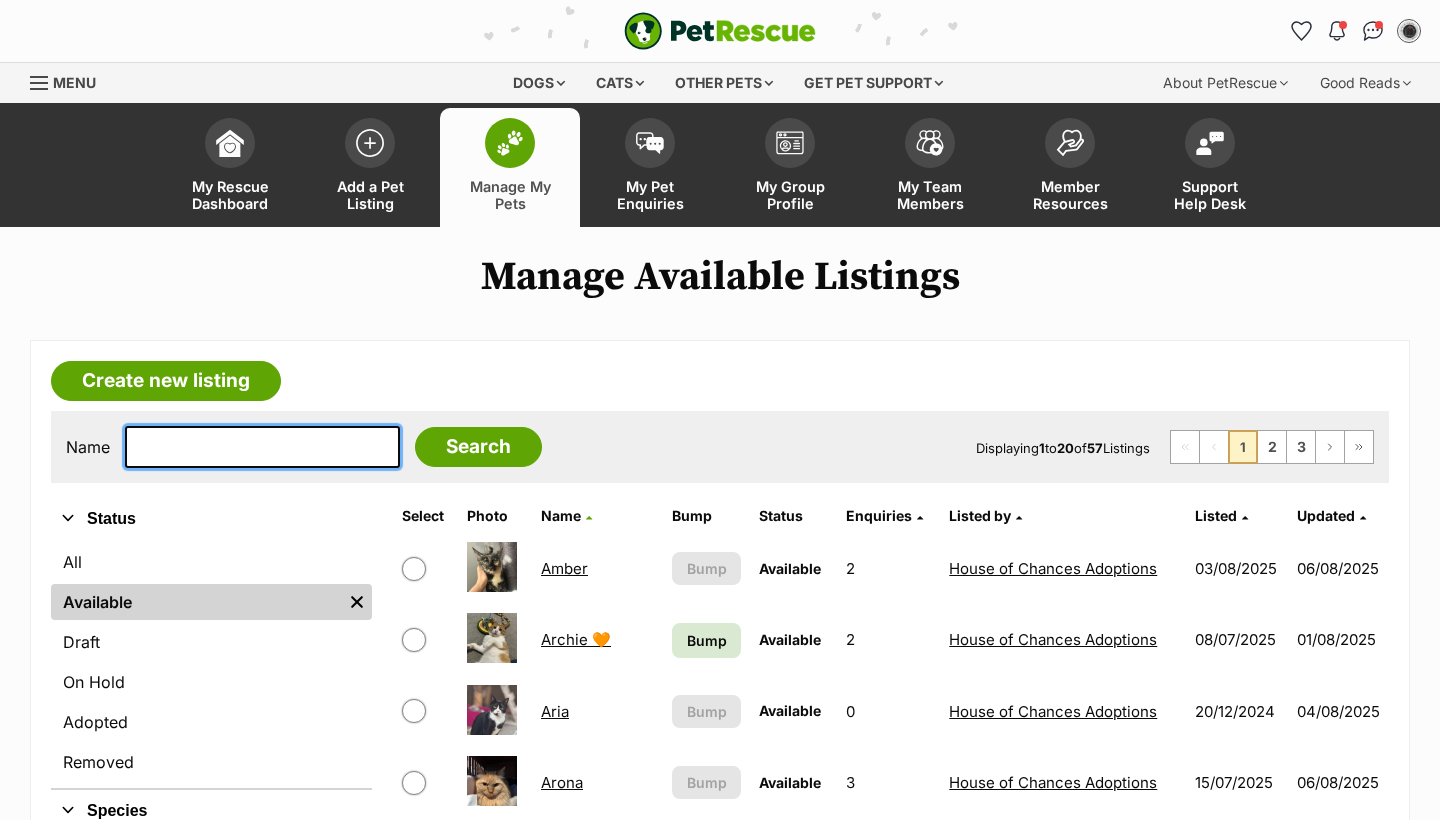 click at bounding box center (262, 447) 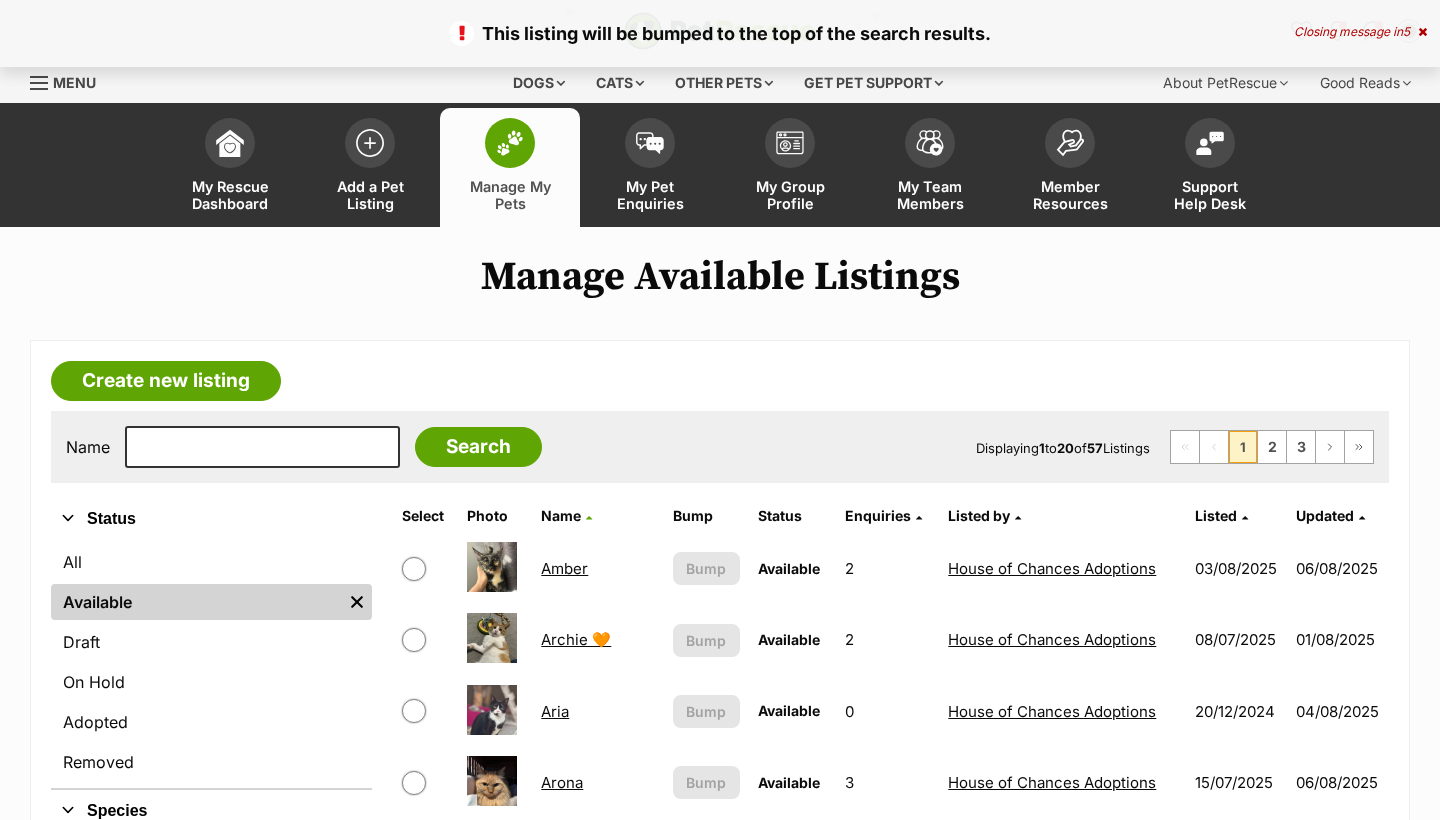 scroll, scrollTop: 1099, scrollLeft: 0, axis: vertical 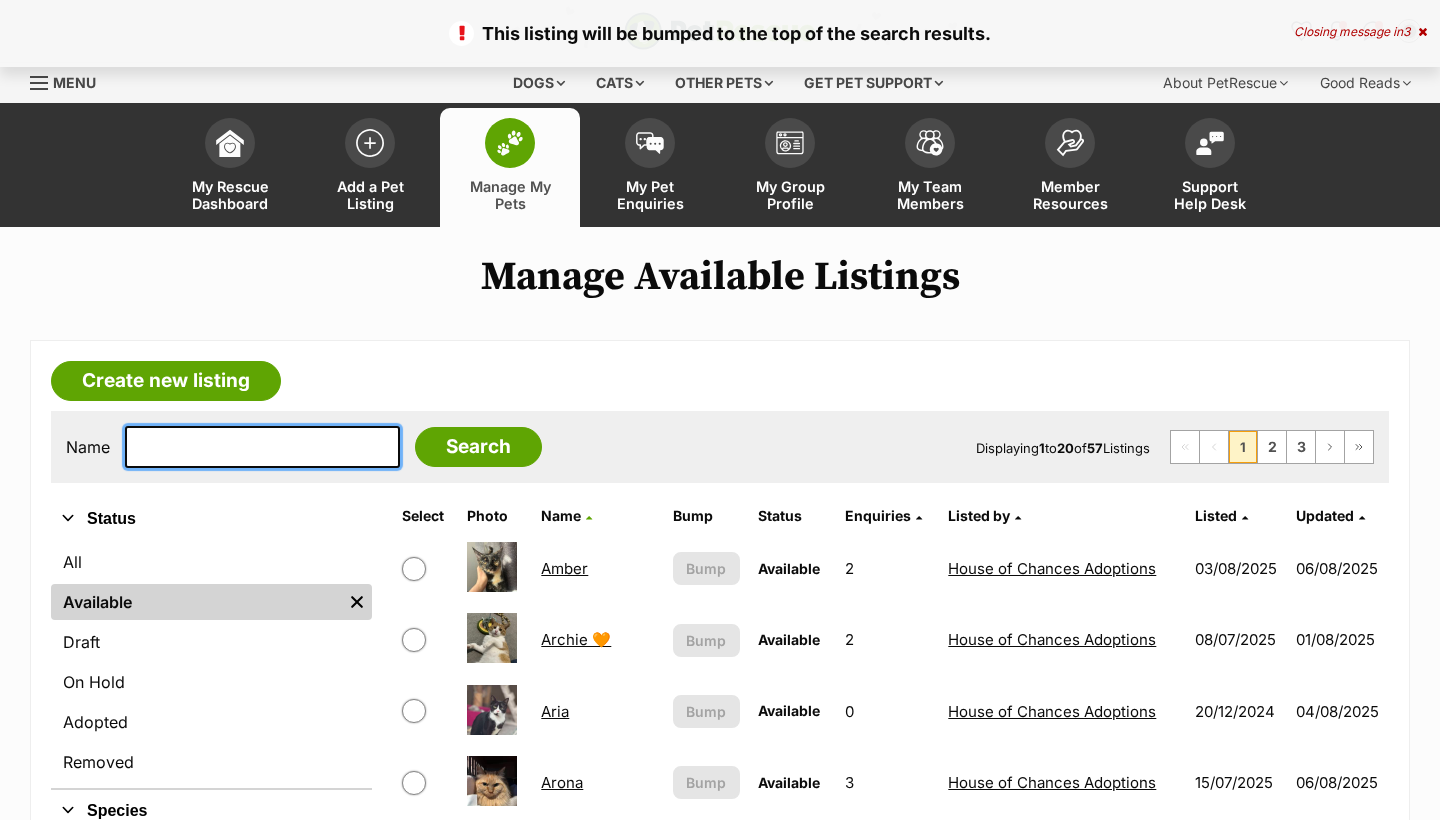 click at bounding box center [262, 447] 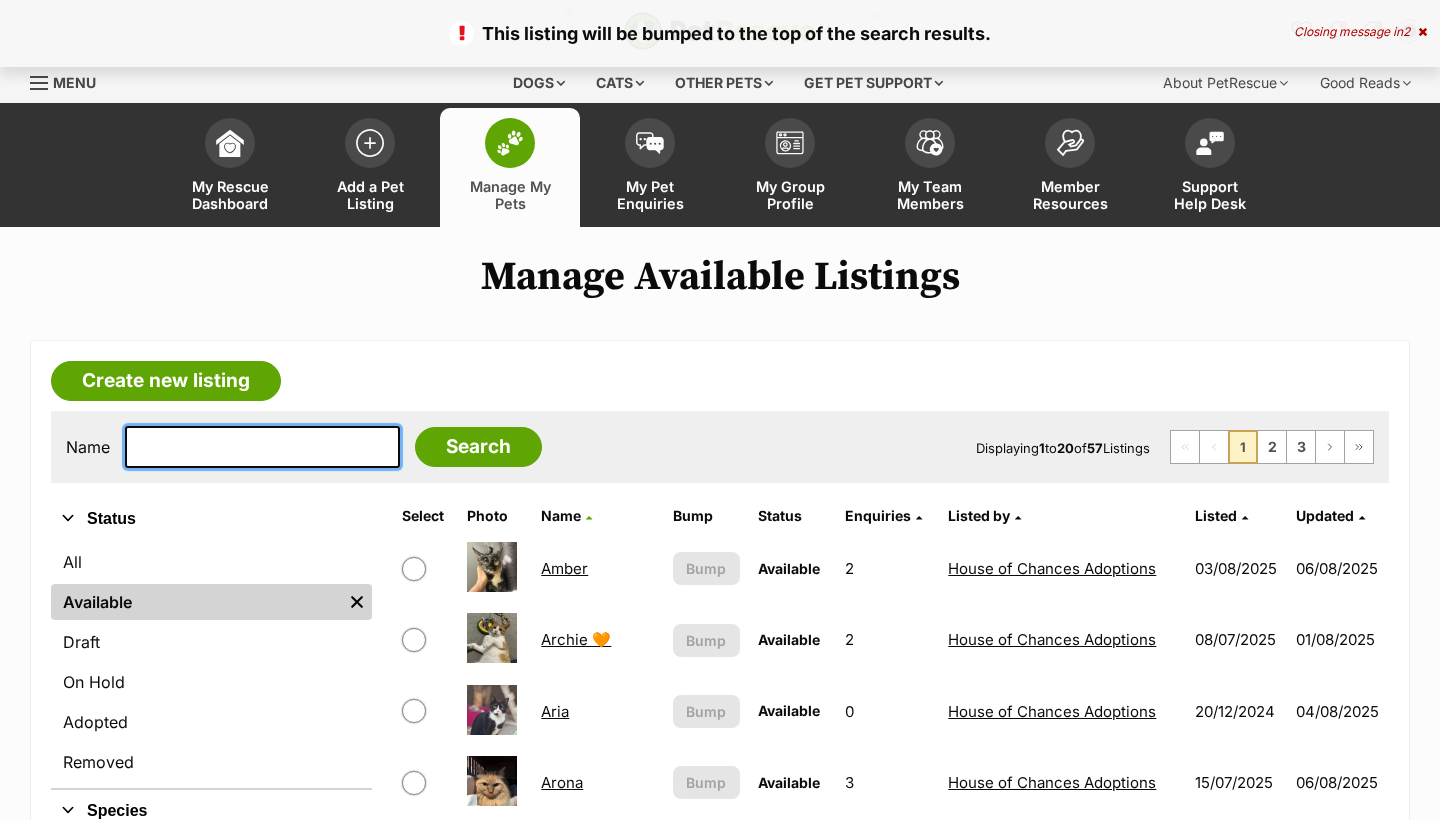 type on "a" 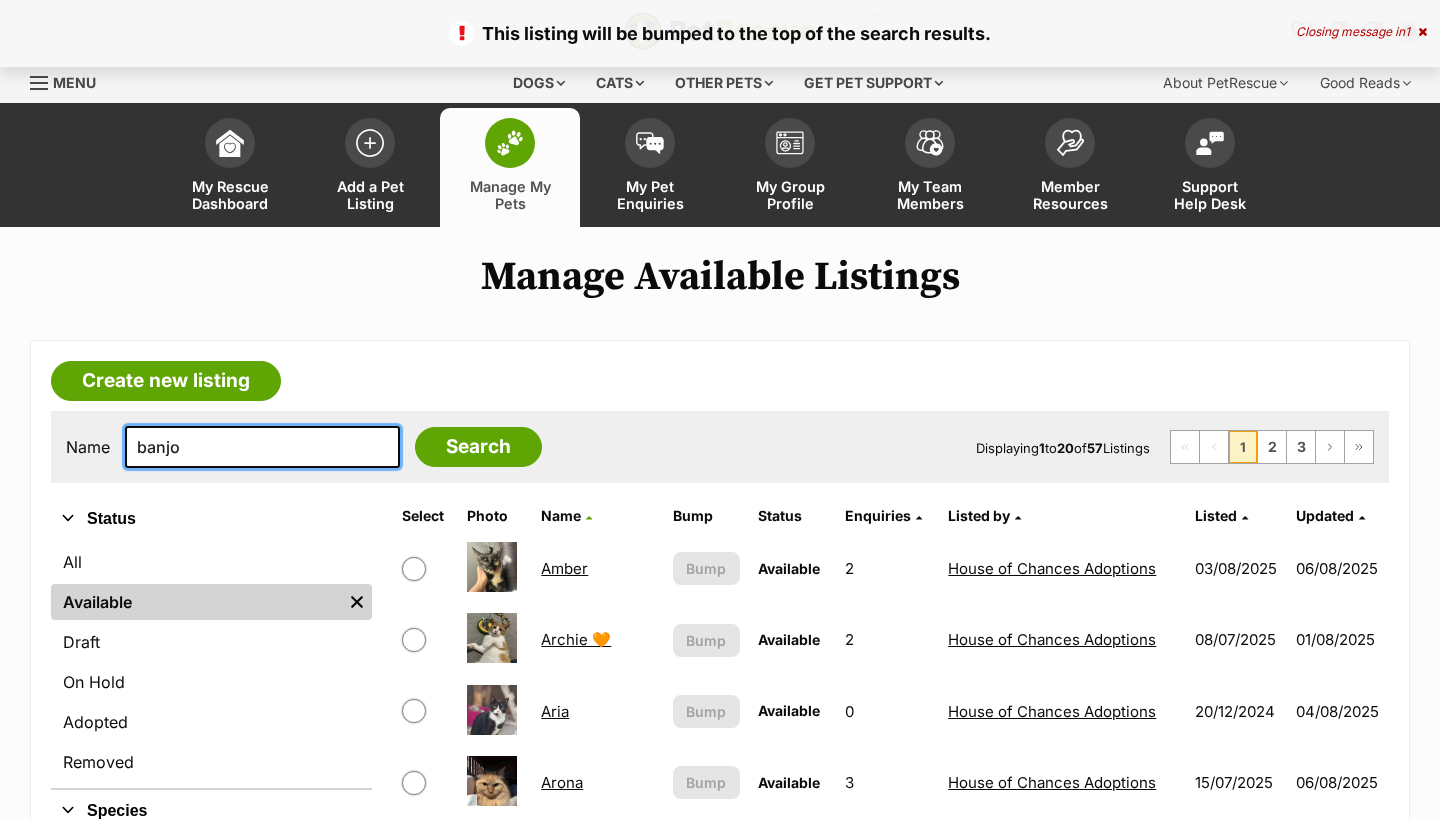 type on "banjo" 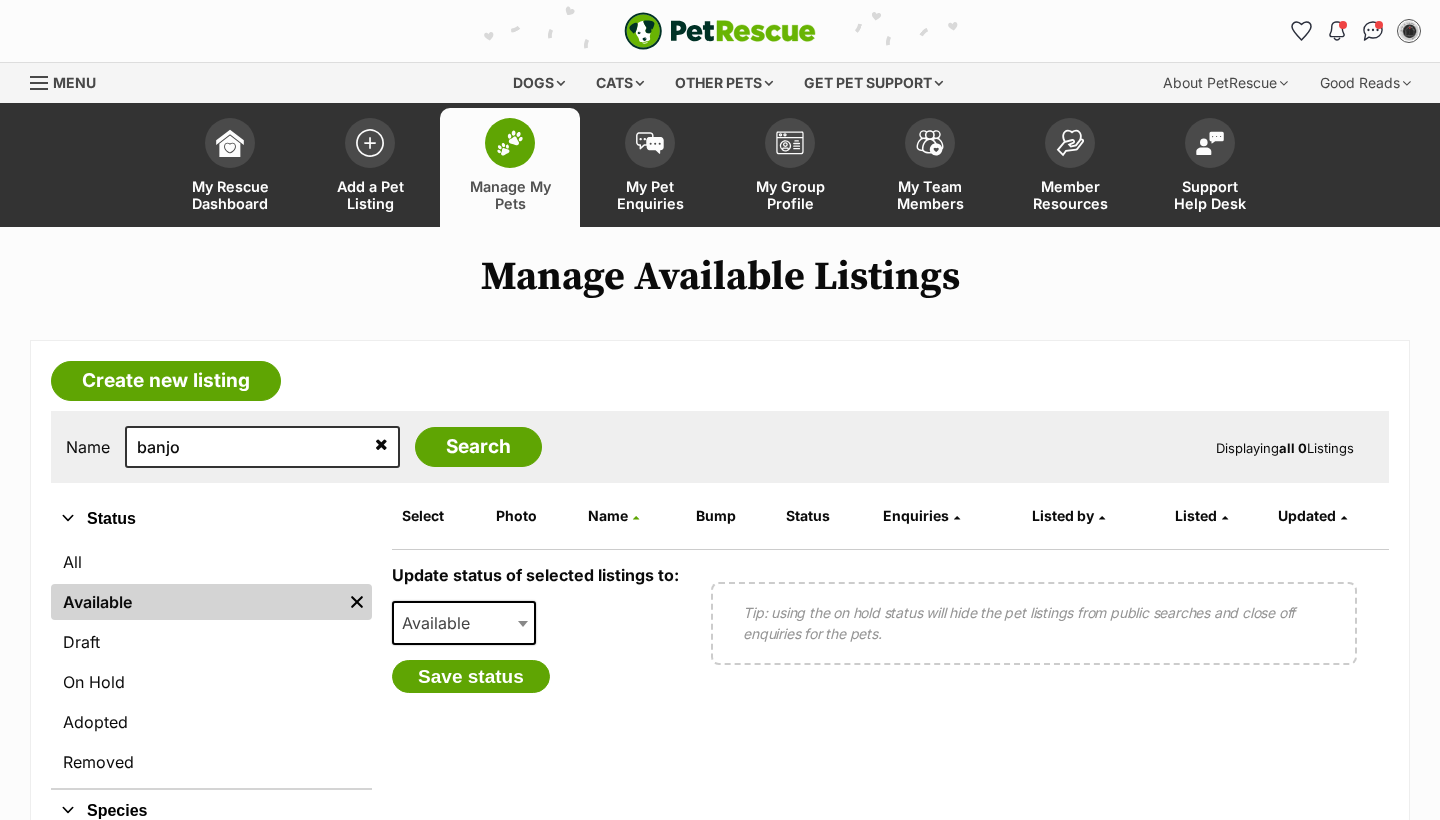scroll, scrollTop: 0, scrollLeft: 0, axis: both 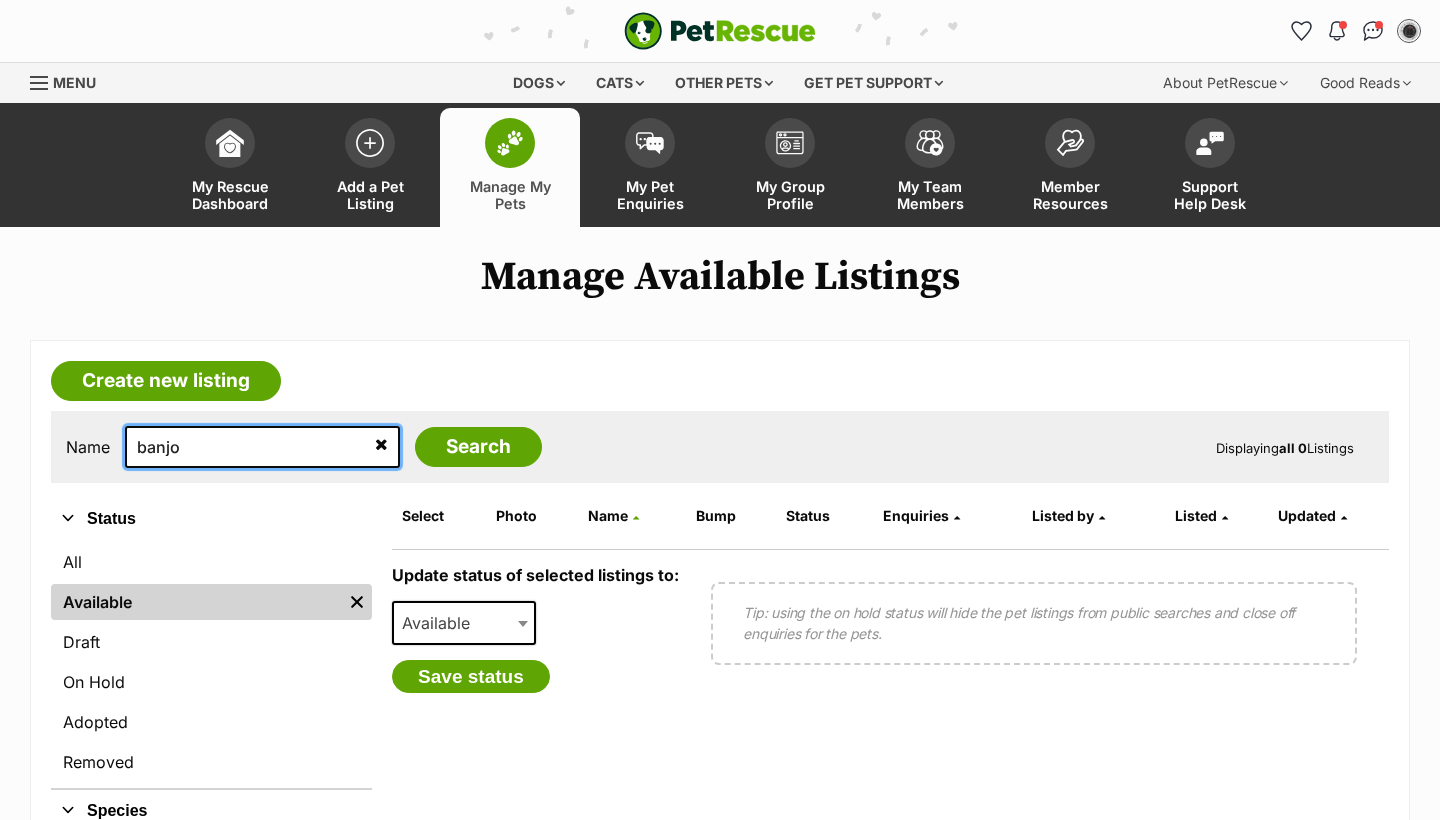 click on "banjo" at bounding box center [262, 447] 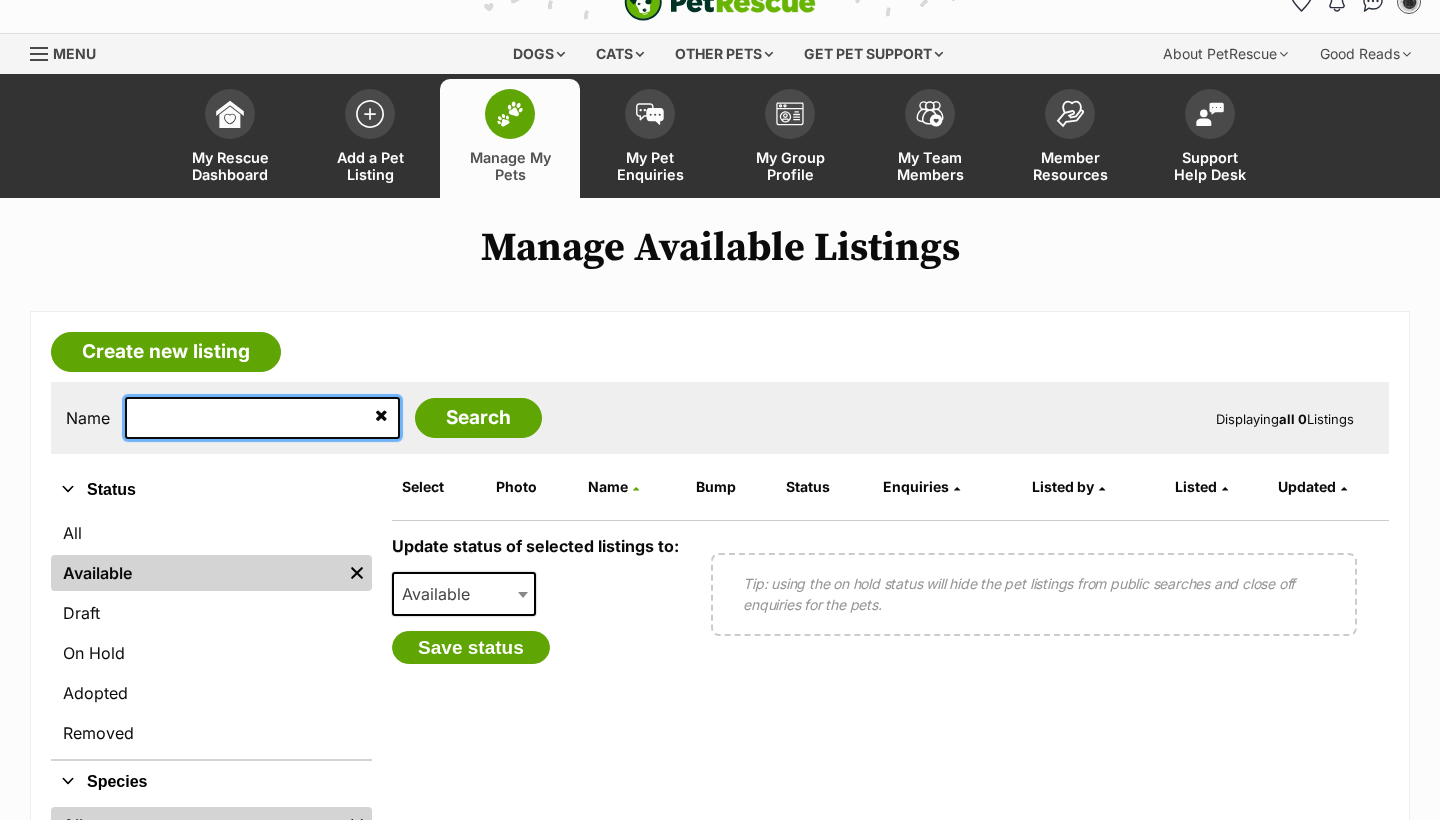 type 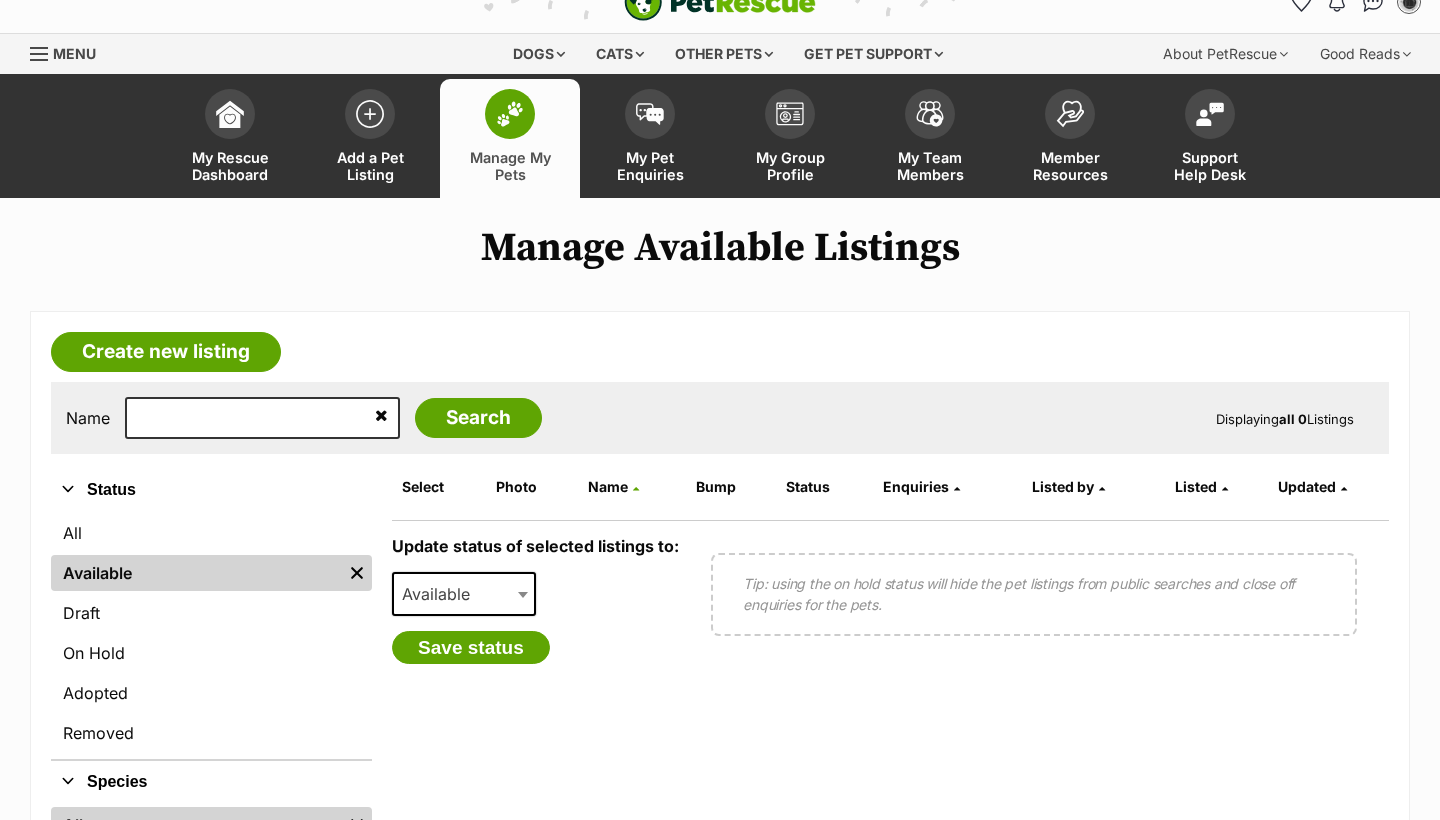 click on "Save status" at bounding box center [535, 648] 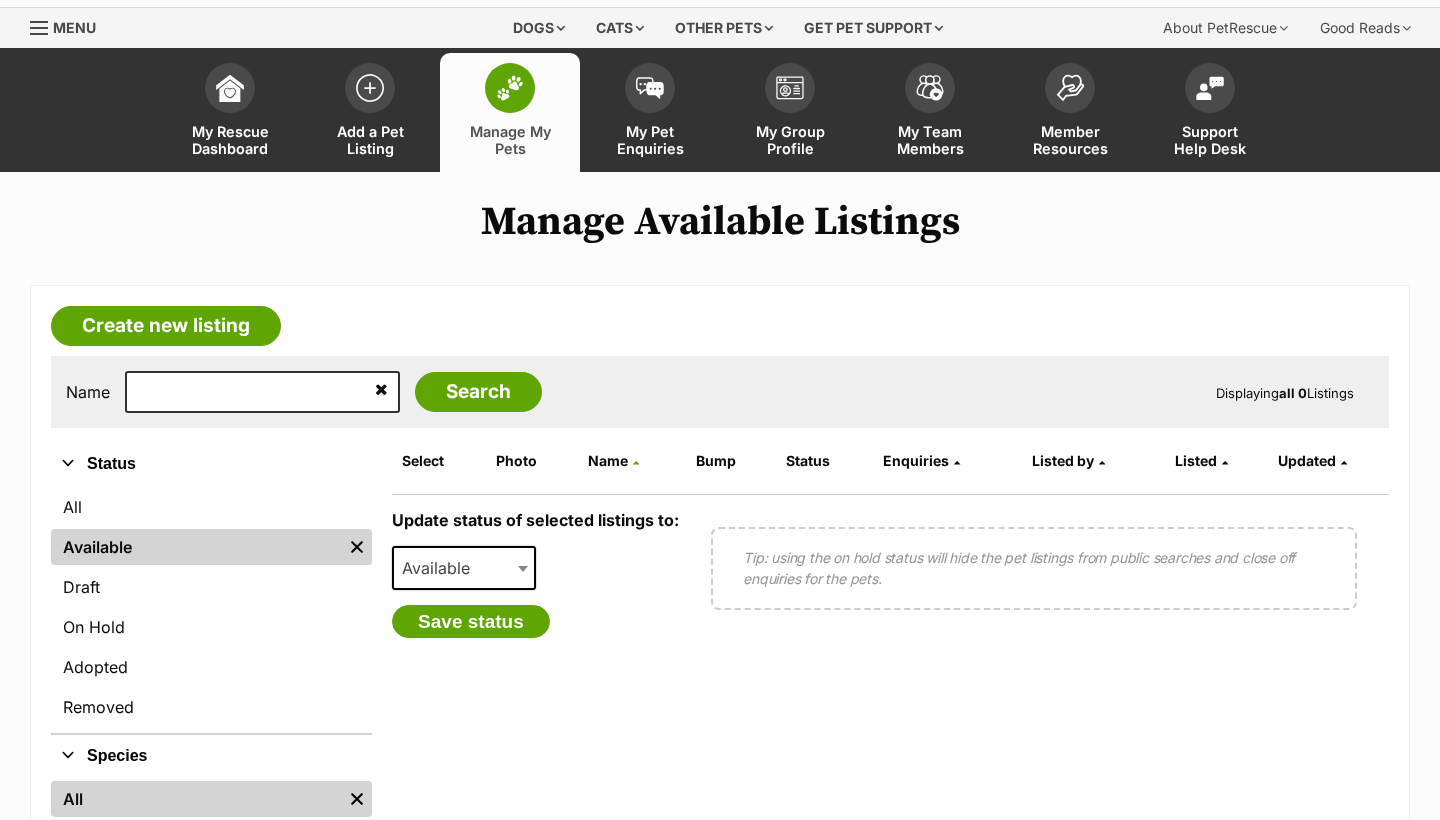 scroll, scrollTop: 56, scrollLeft: 0, axis: vertical 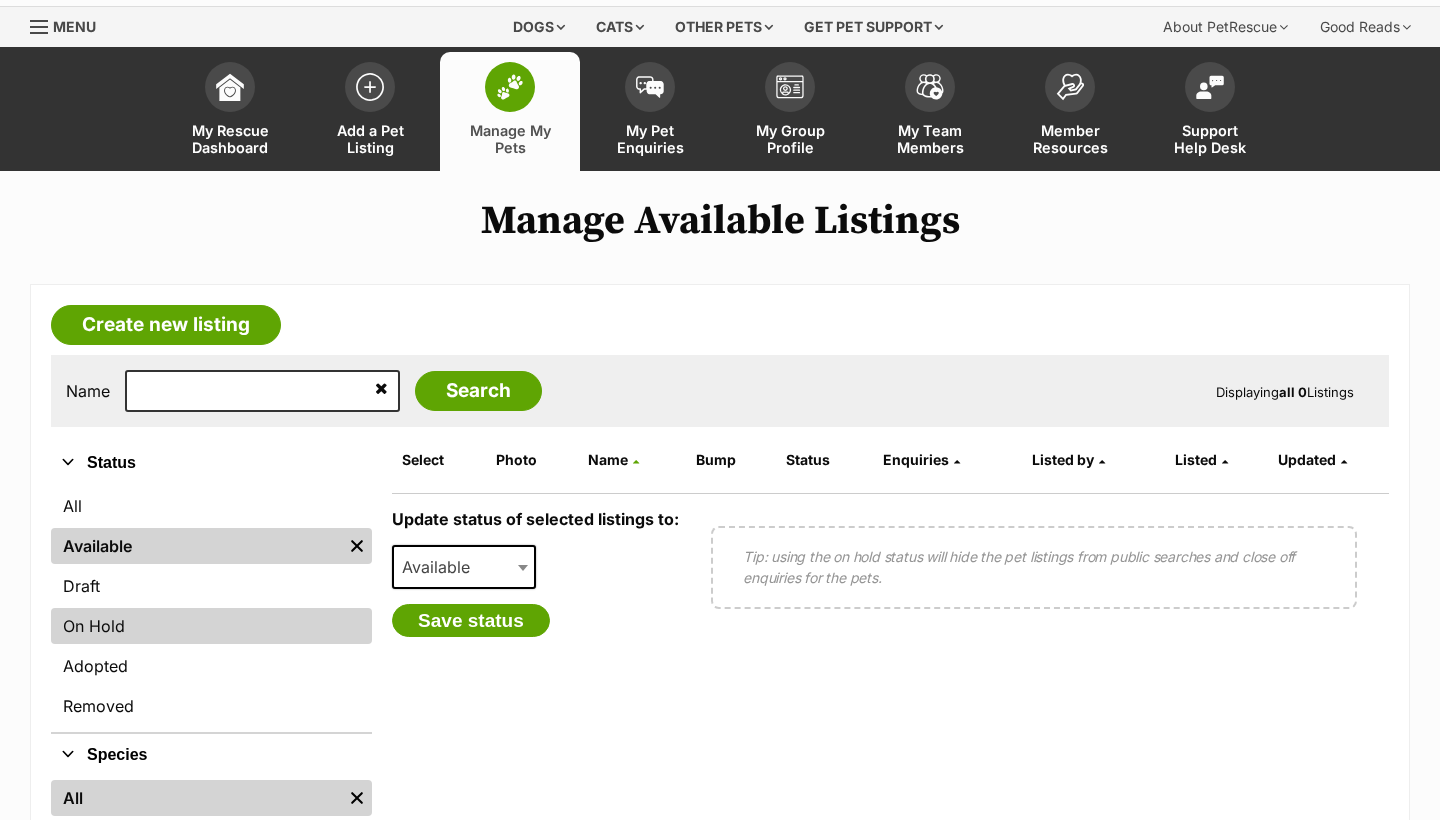 click on "On Hold" at bounding box center [211, 626] 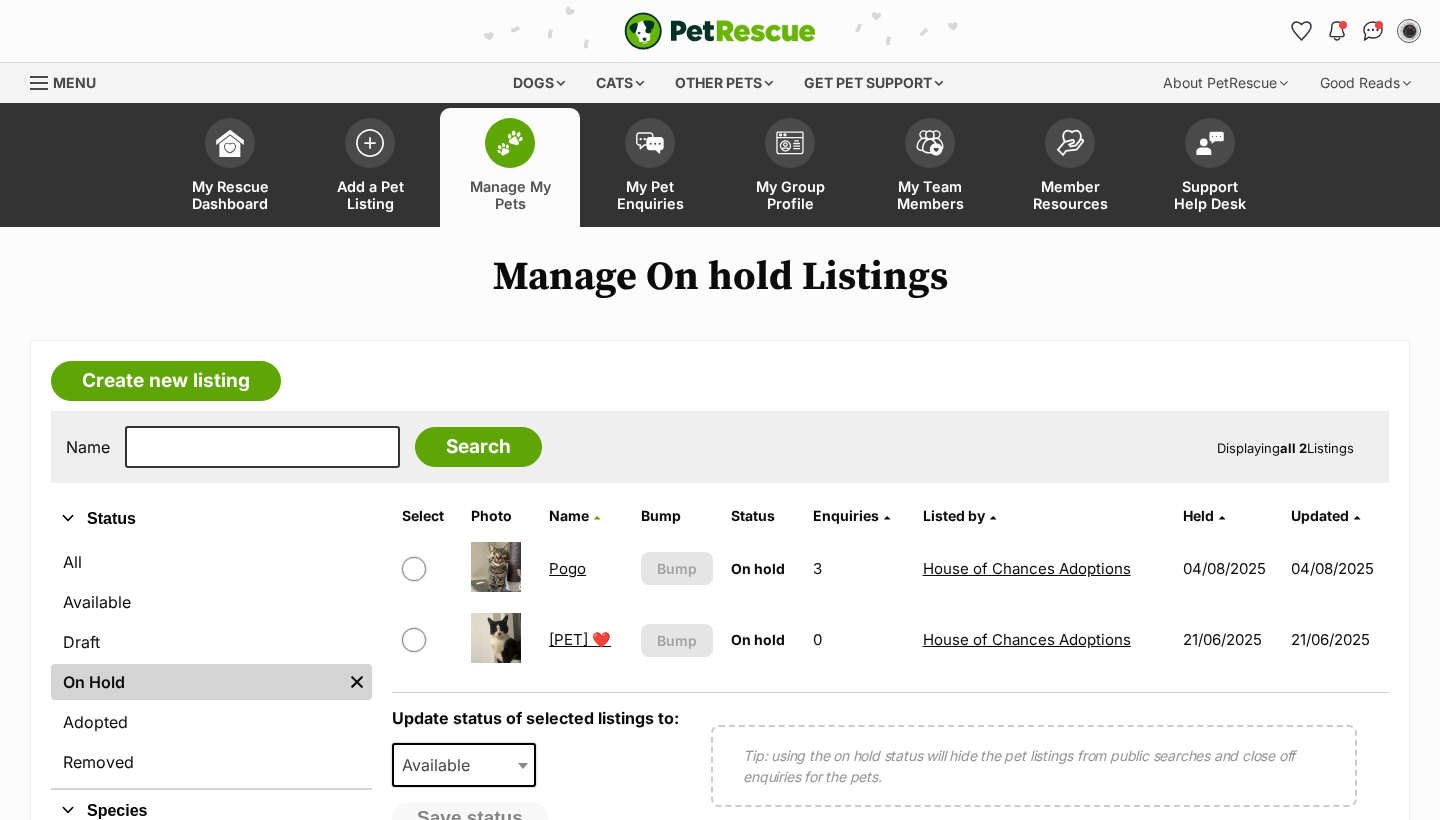 scroll, scrollTop: 0, scrollLeft: 0, axis: both 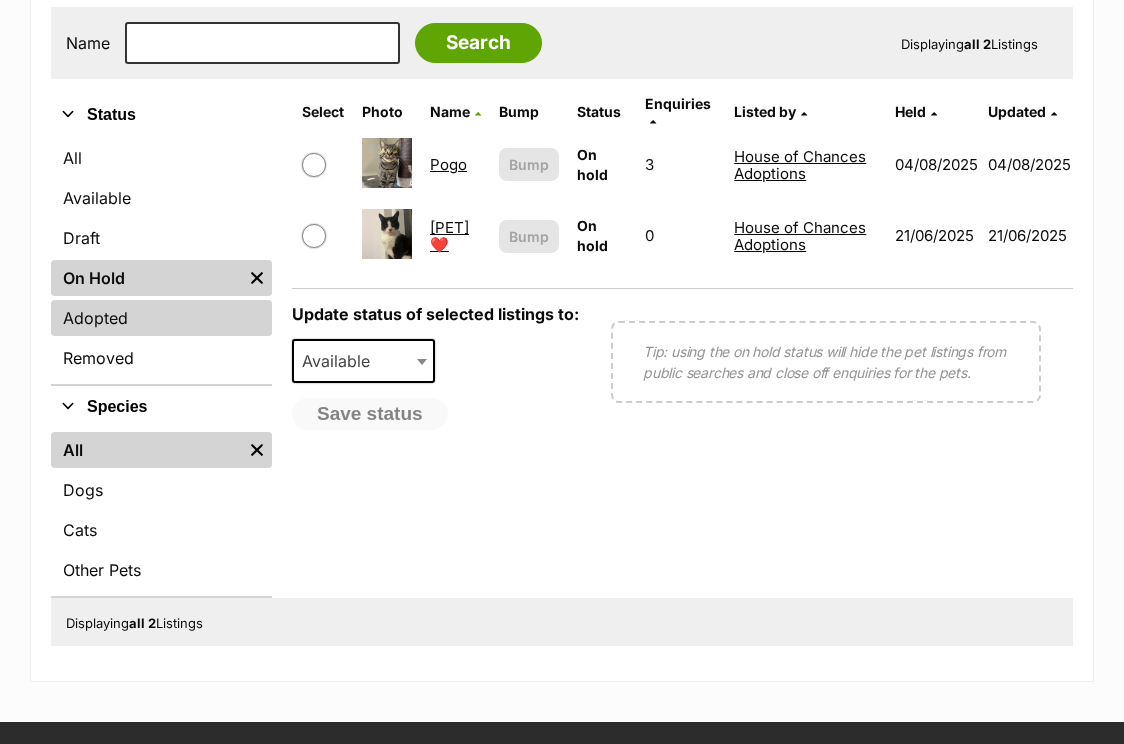 click on "Adopted" at bounding box center [161, 318] 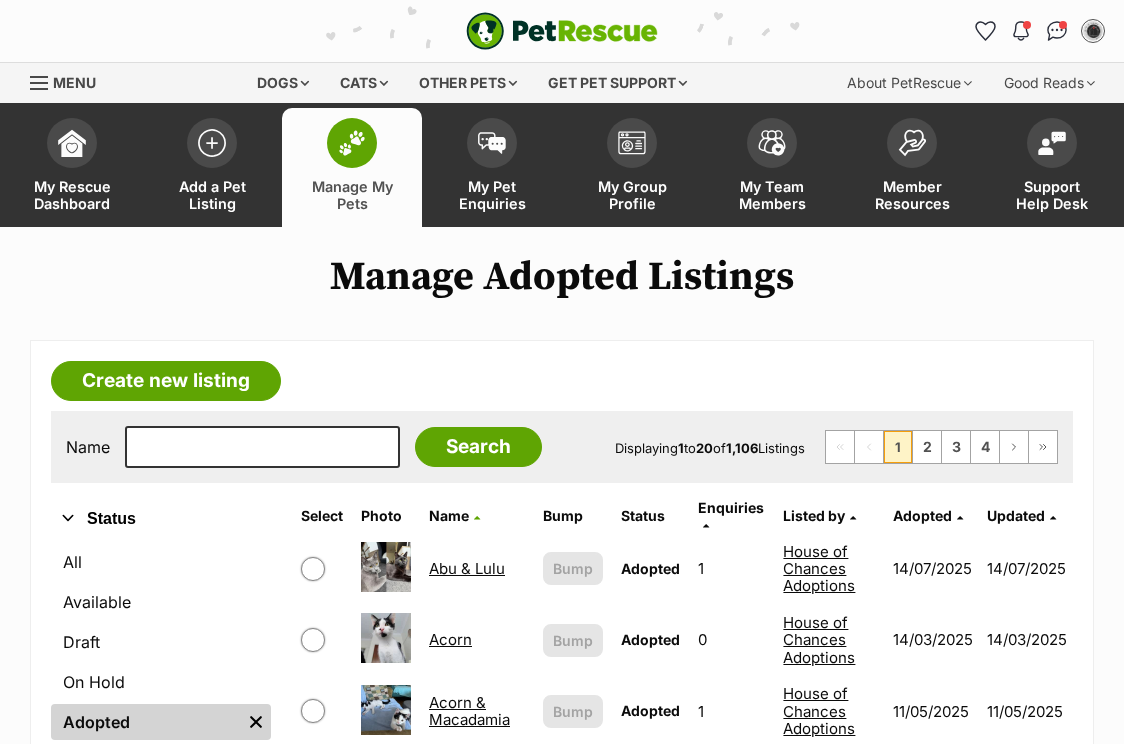 scroll, scrollTop: -1, scrollLeft: 0, axis: vertical 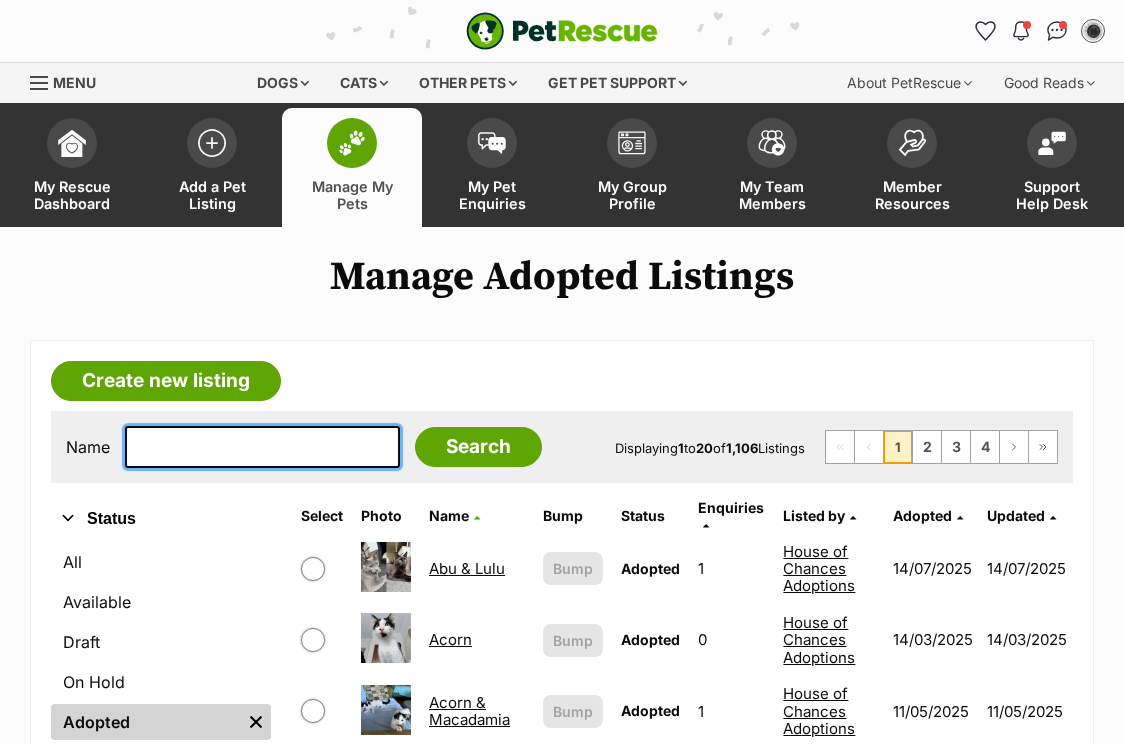 click at bounding box center (262, 447) 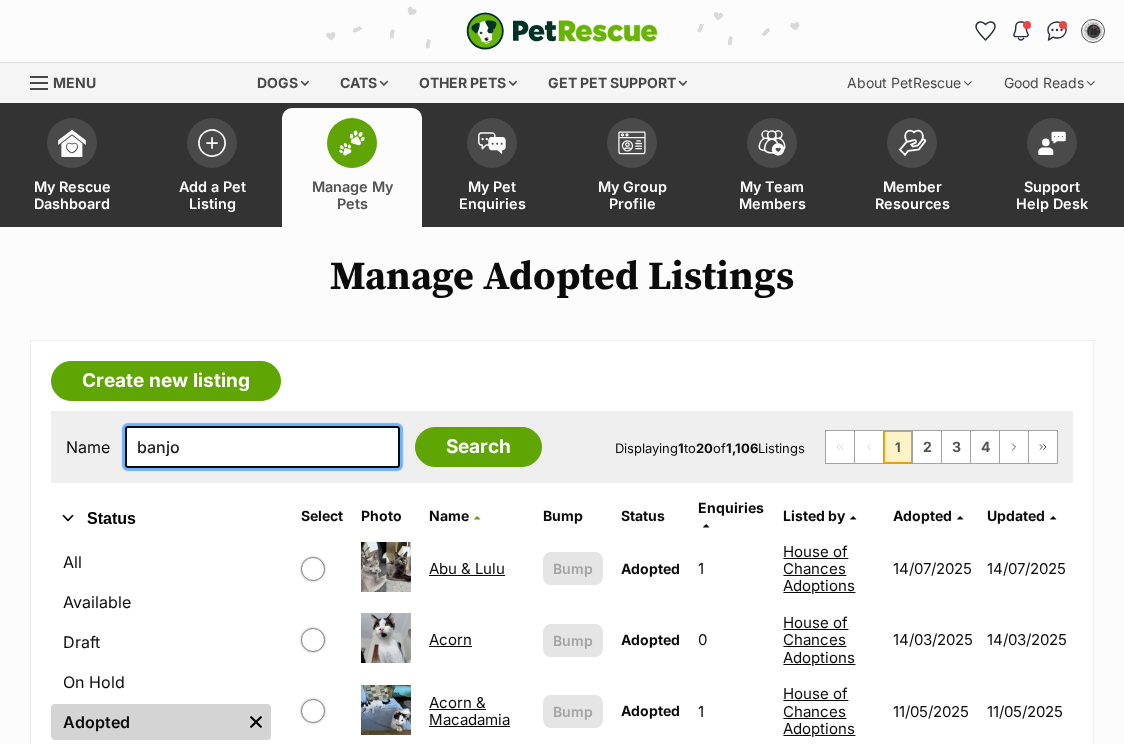 type on "banjo" 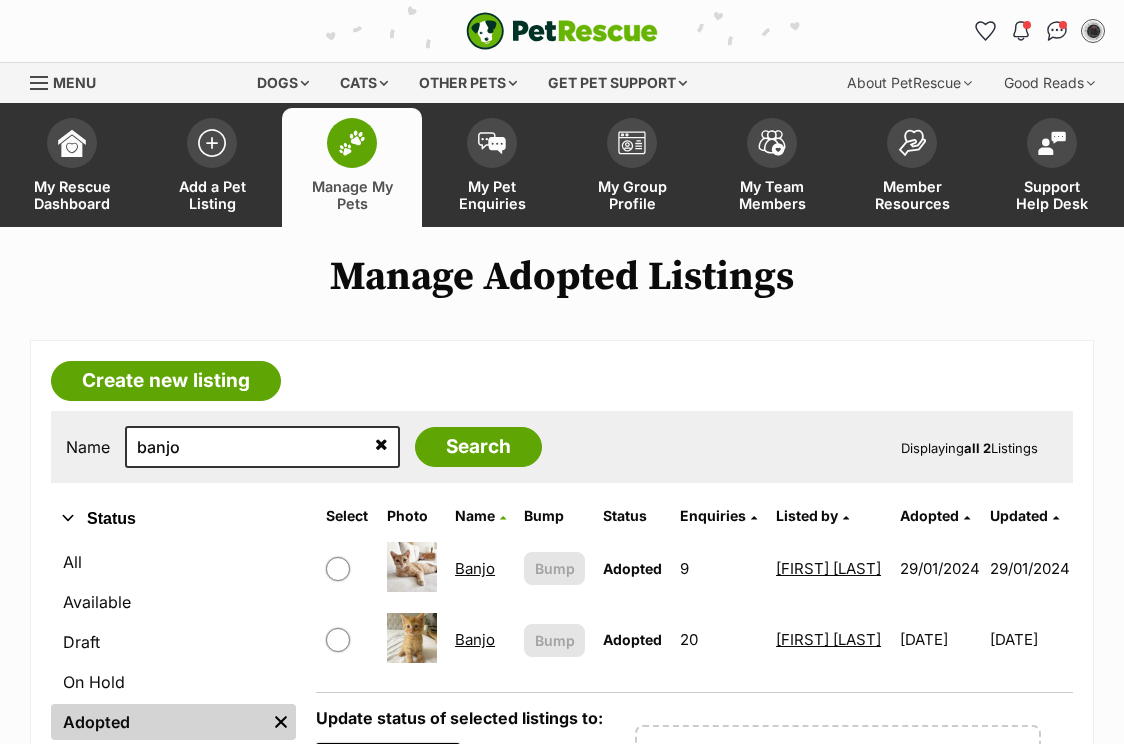scroll, scrollTop: 0, scrollLeft: 0, axis: both 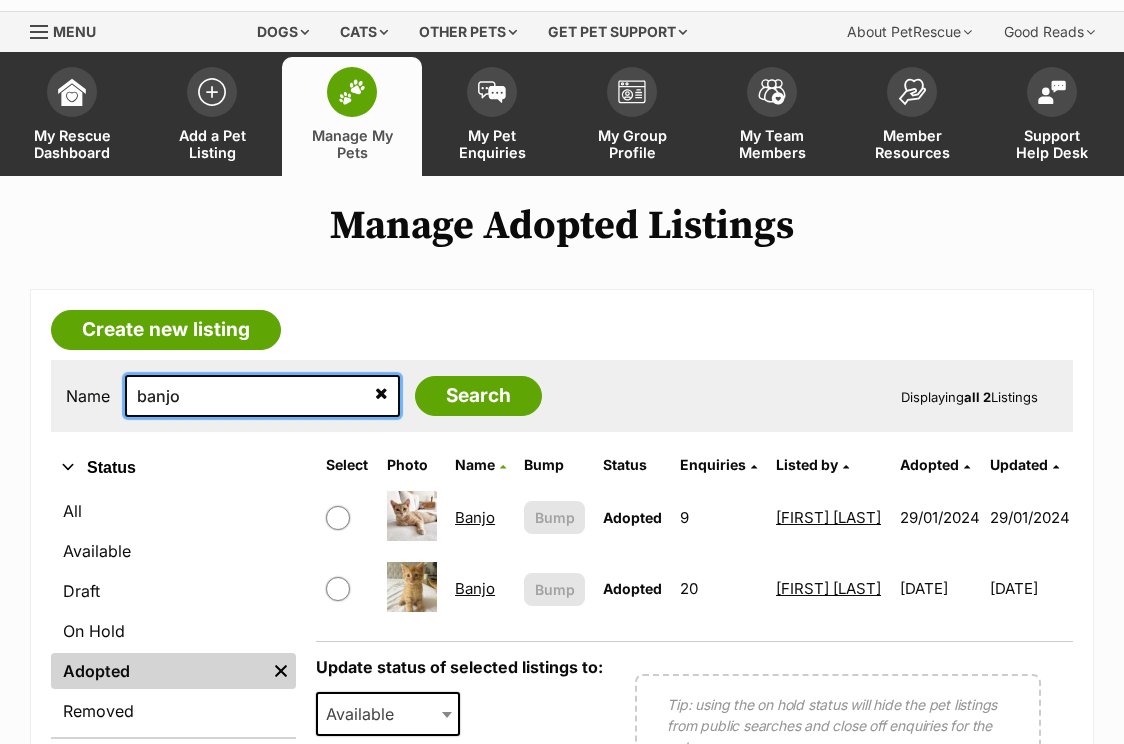 click on "banjo" at bounding box center [262, 396] 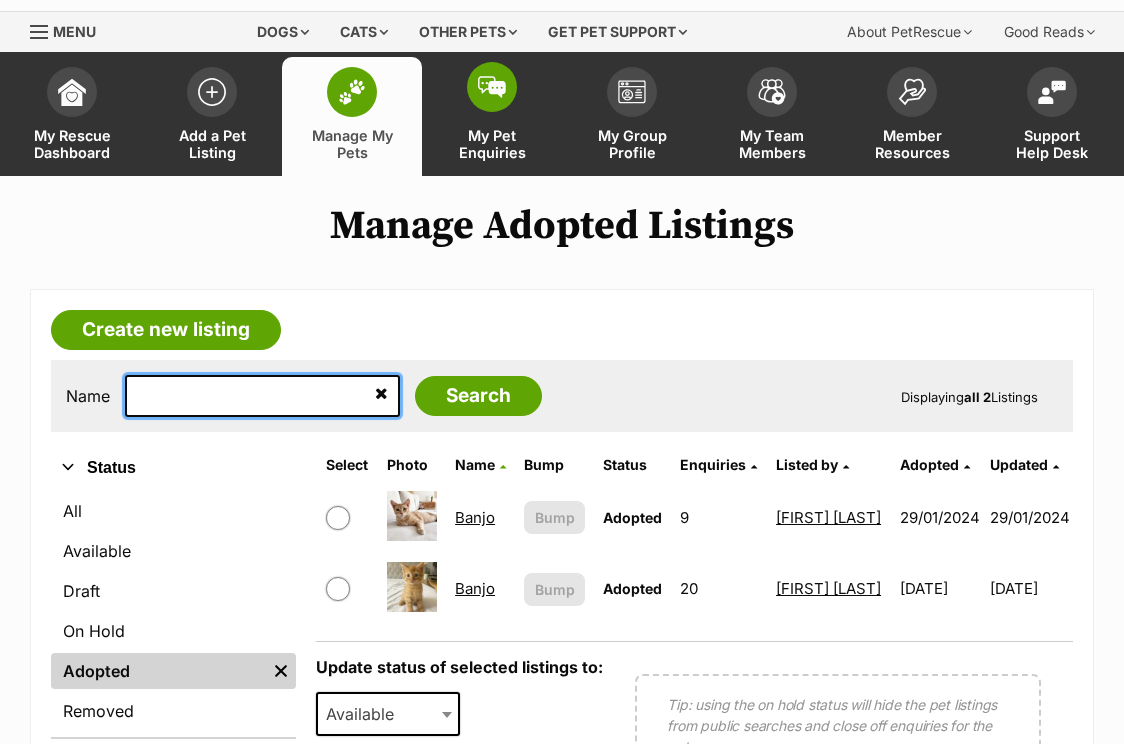 scroll, scrollTop: 23, scrollLeft: 0, axis: vertical 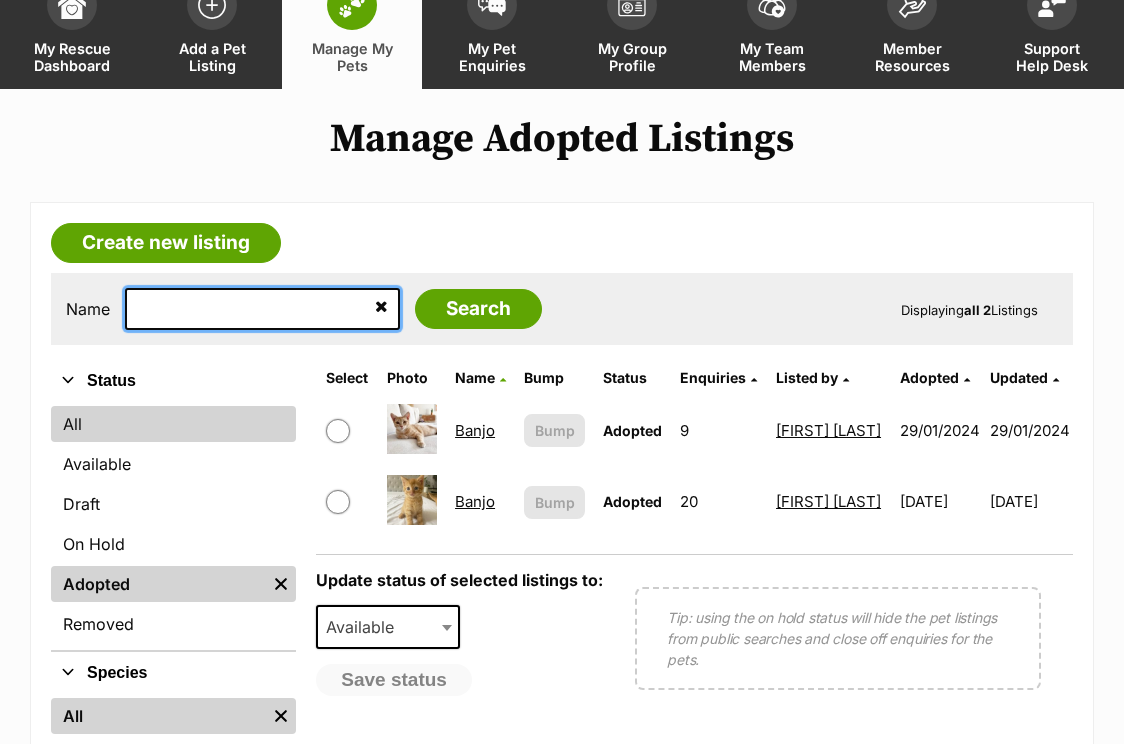 type 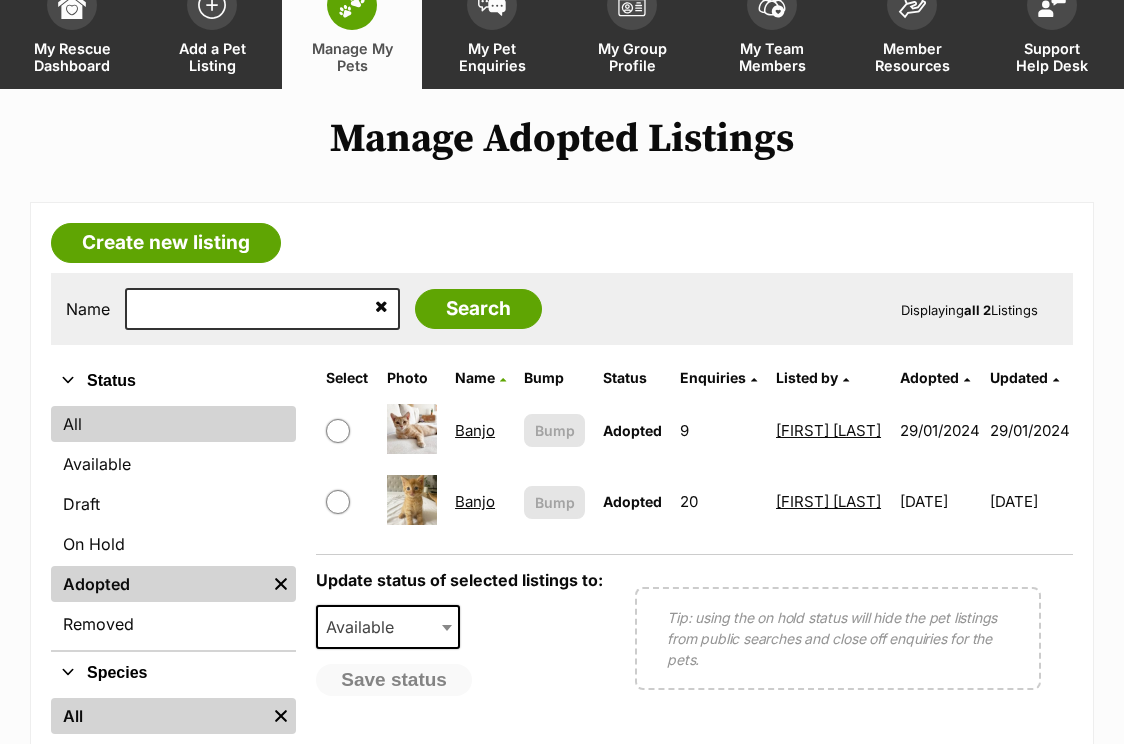 click on "All" at bounding box center (173, 424) 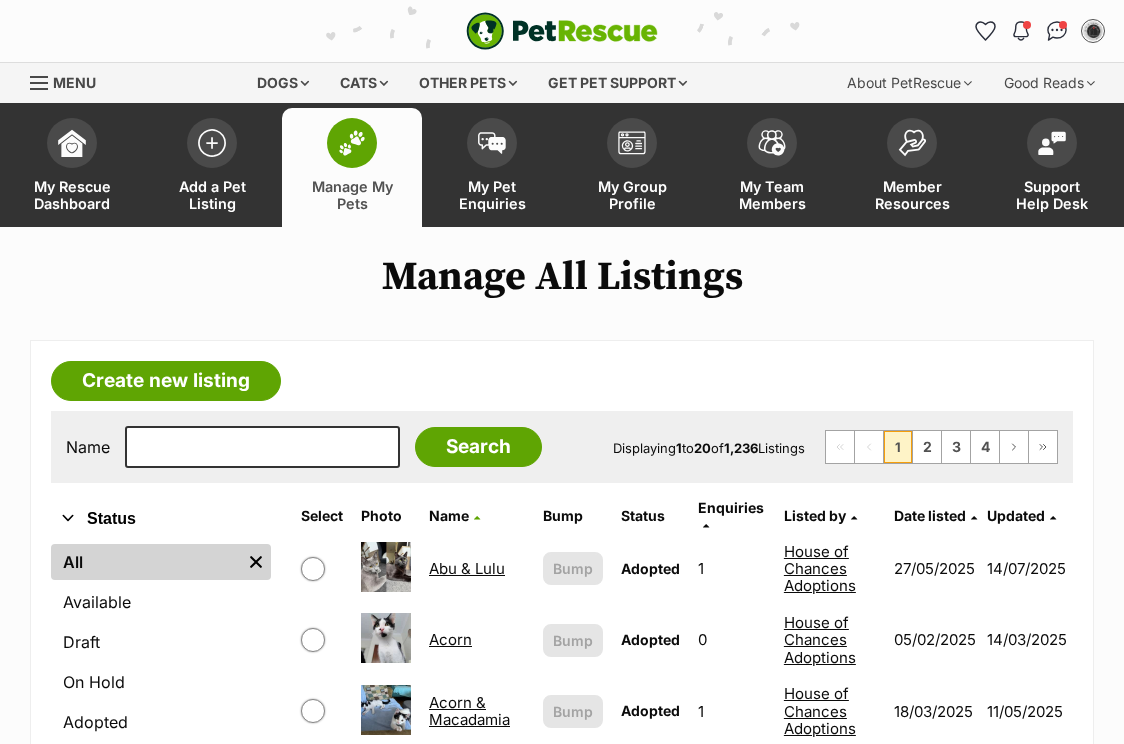 scroll, scrollTop: 0, scrollLeft: 0, axis: both 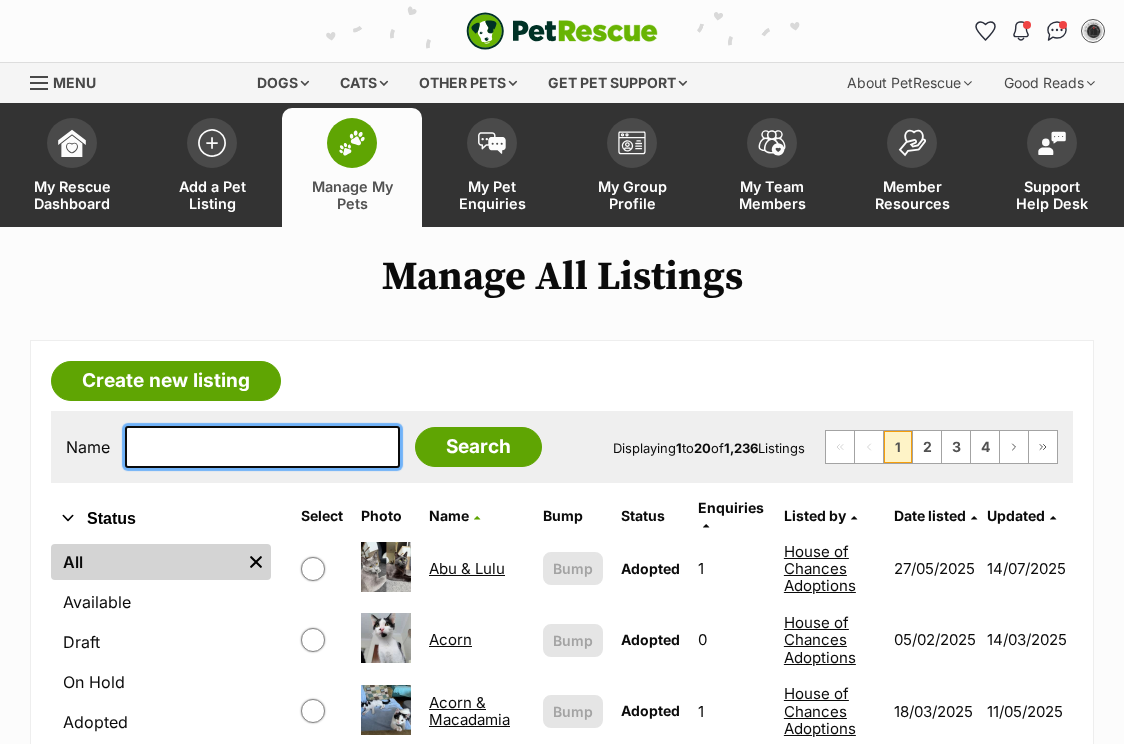 click at bounding box center [262, 447] 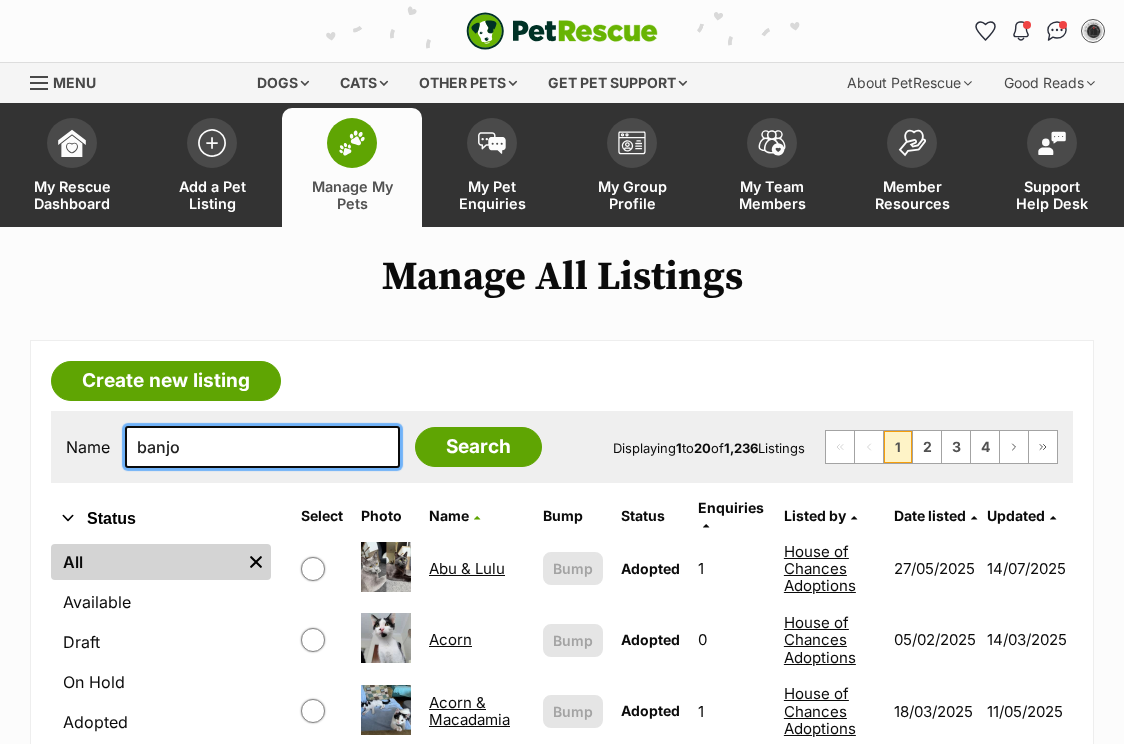 type on "banjo" 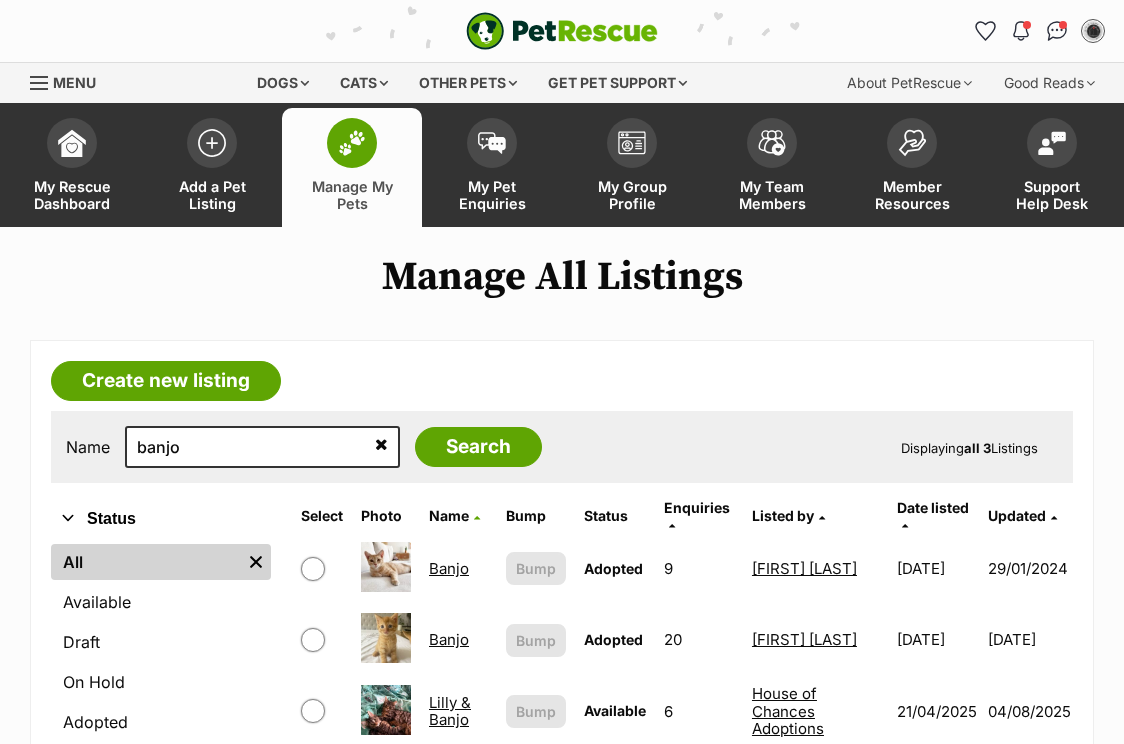 scroll, scrollTop: 213, scrollLeft: 0, axis: vertical 